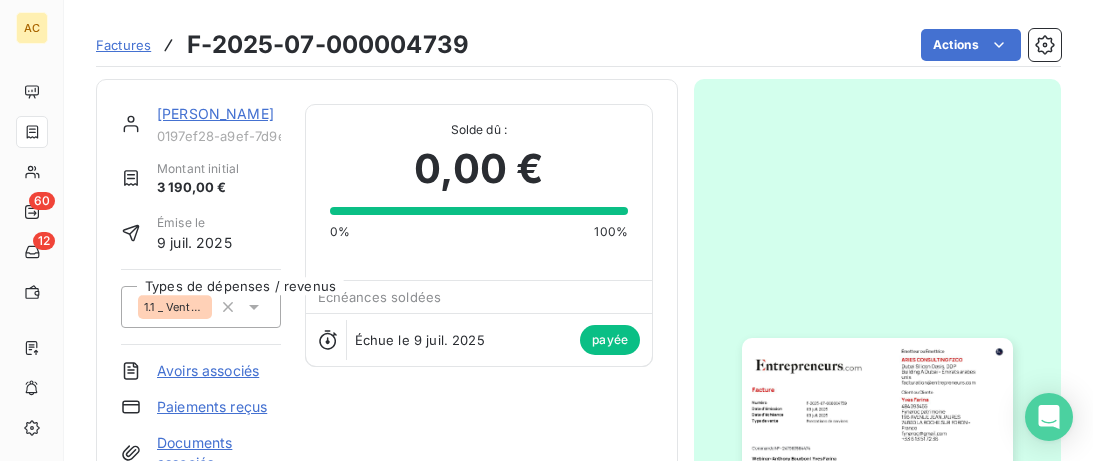 scroll, scrollTop: 0, scrollLeft: 0, axis: both 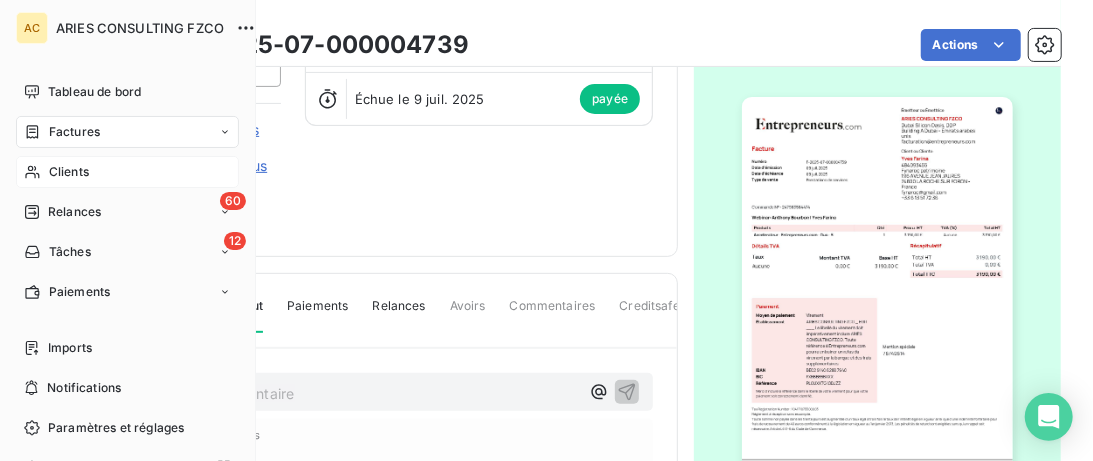 click on "Clients" at bounding box center [127, 172] 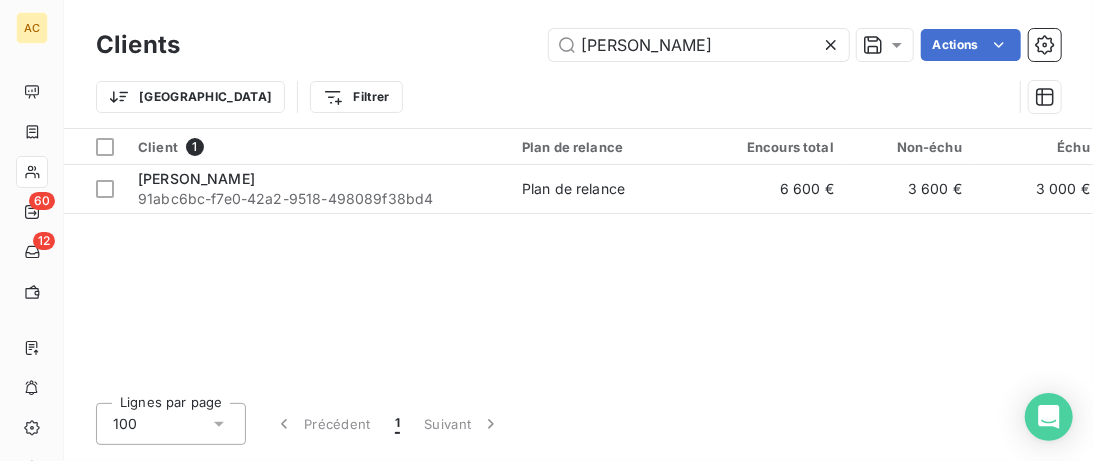 click 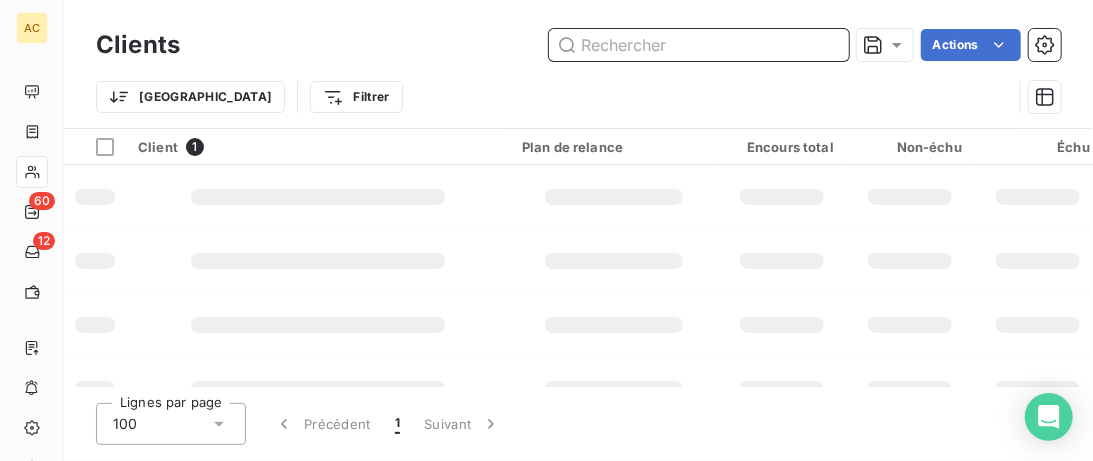 click at bounding box center (699, 45) 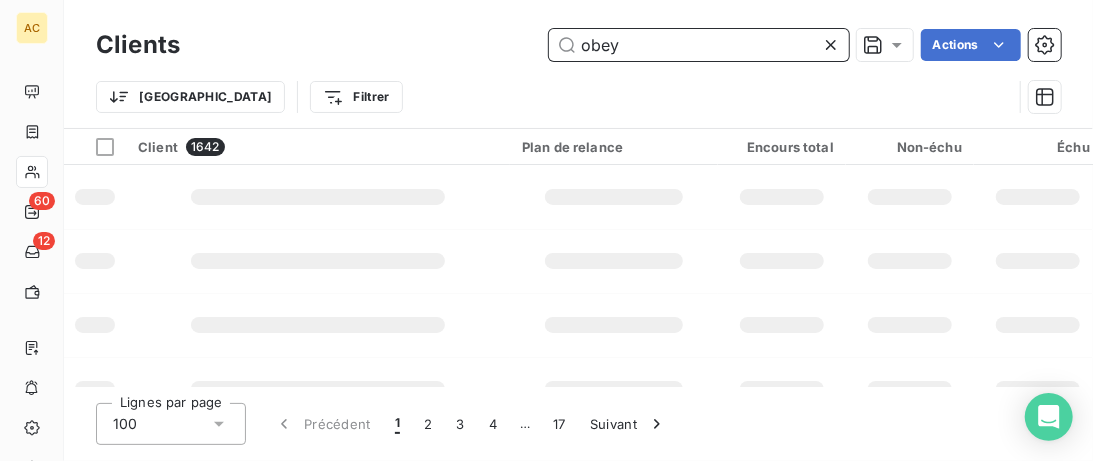type on "obey" 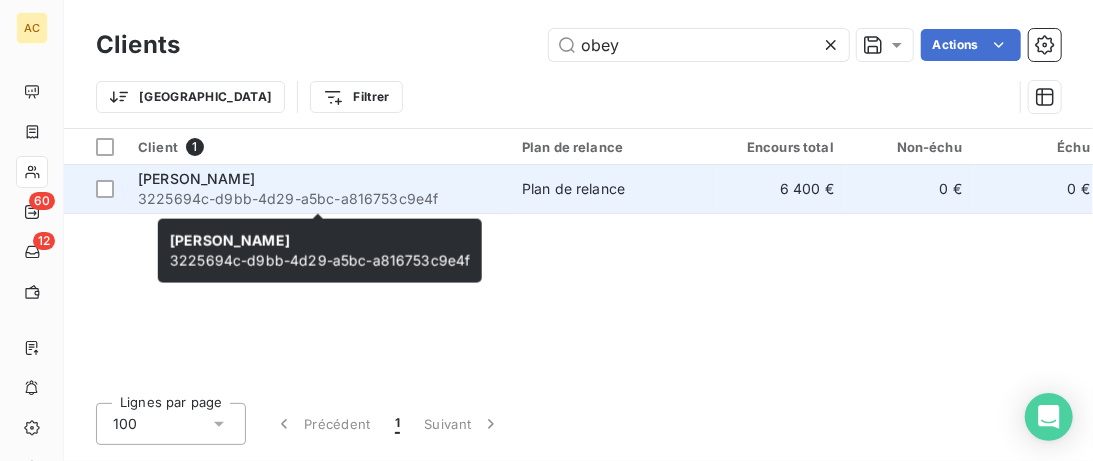 click on "3225694c-d9bb-4d29-a5bc-a816753c9e4f" at bounding box center (318, 199) 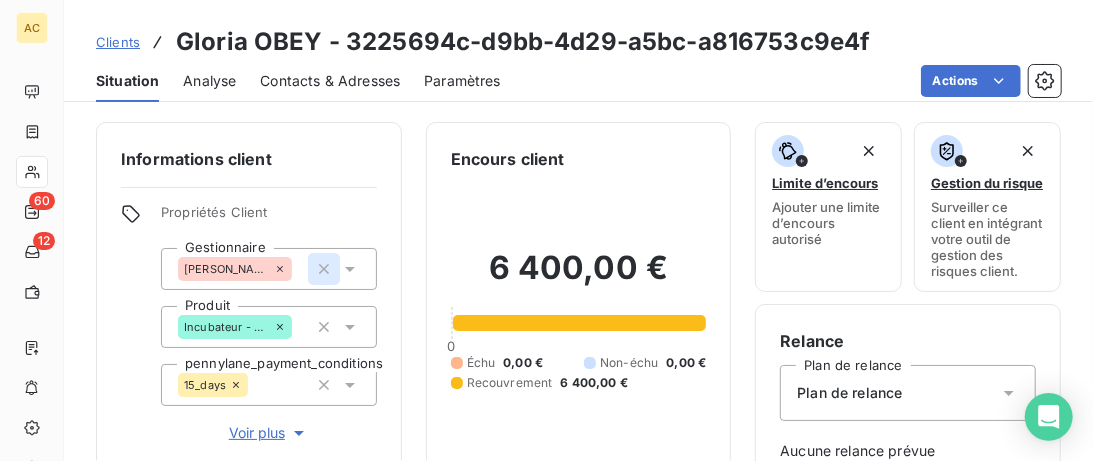 click 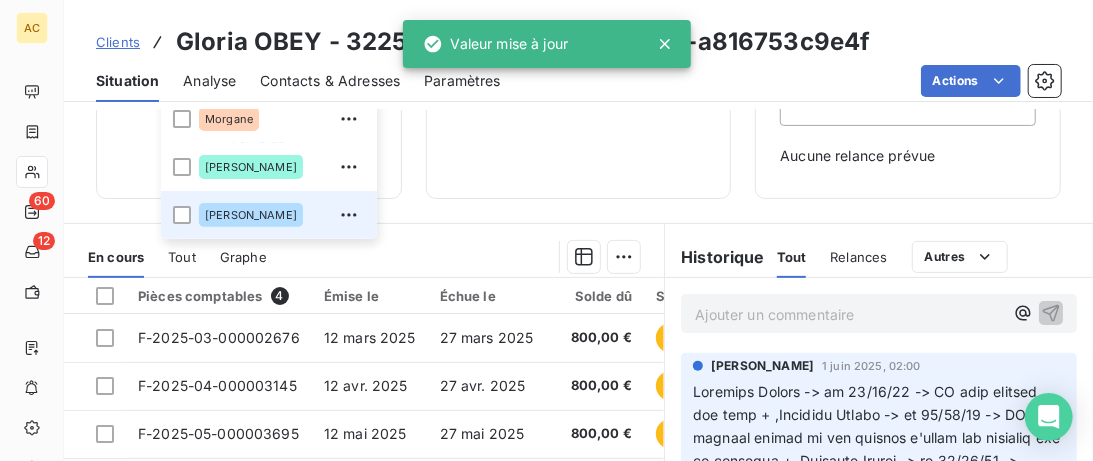 scroll, scrollTop: 308, scrollLeft: 0, axis: vertical 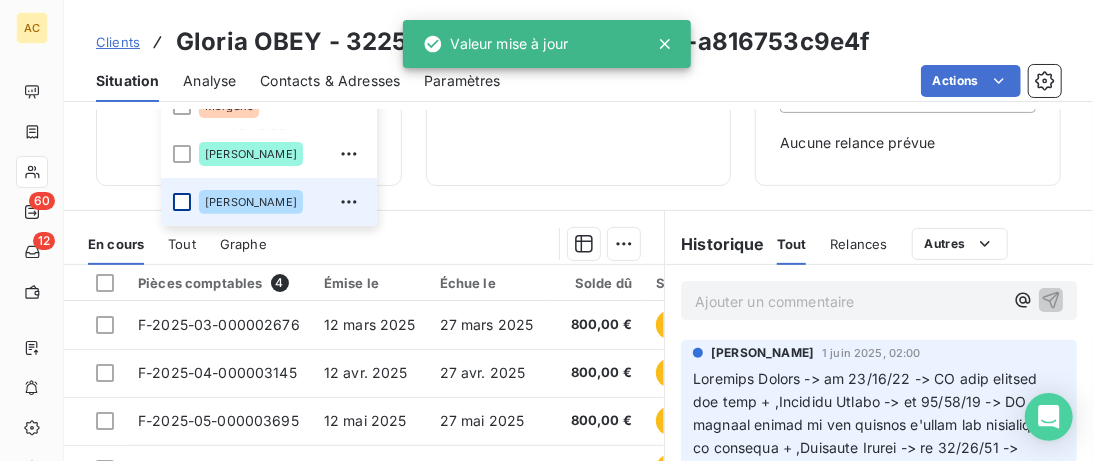 click at bounding box center (182, 202) 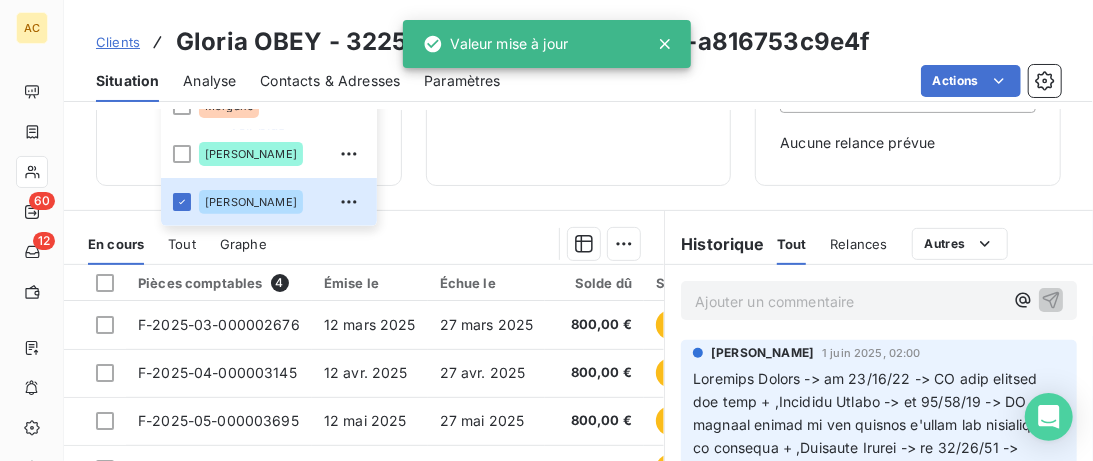 scroll, scrollTop: 103, scrollLeft: 0, axis: vertical 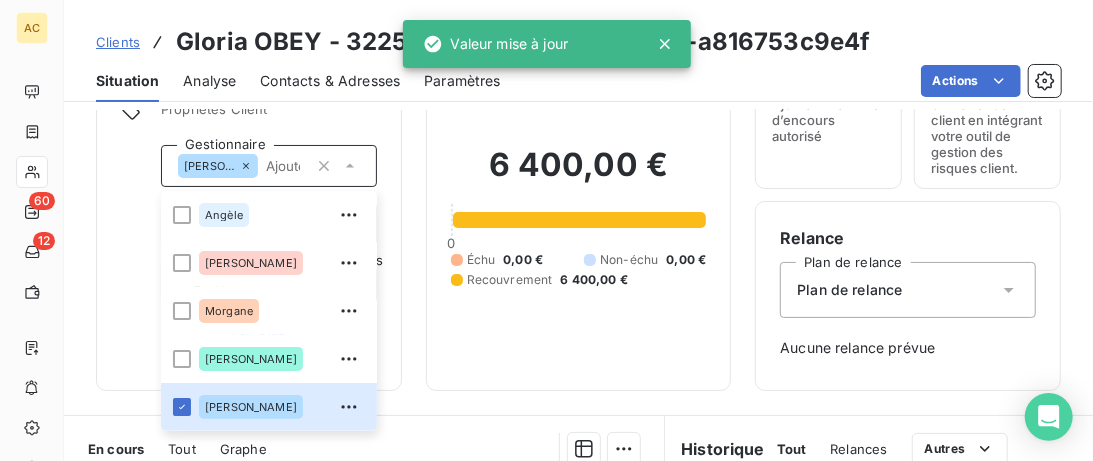click on "Encours client   6 400,00 € 0 Échu 0,00 € Non-échu 0,00 €   Recouvrement 6 400,00 €" at bounding box center [579, 205] 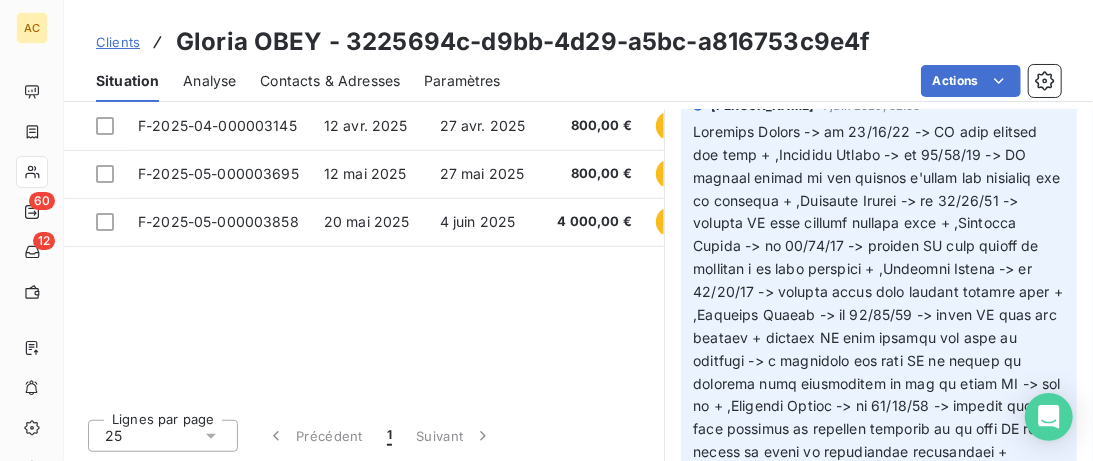scroll, scrollTop: 556, scrollLeft: 0, axis: vertical 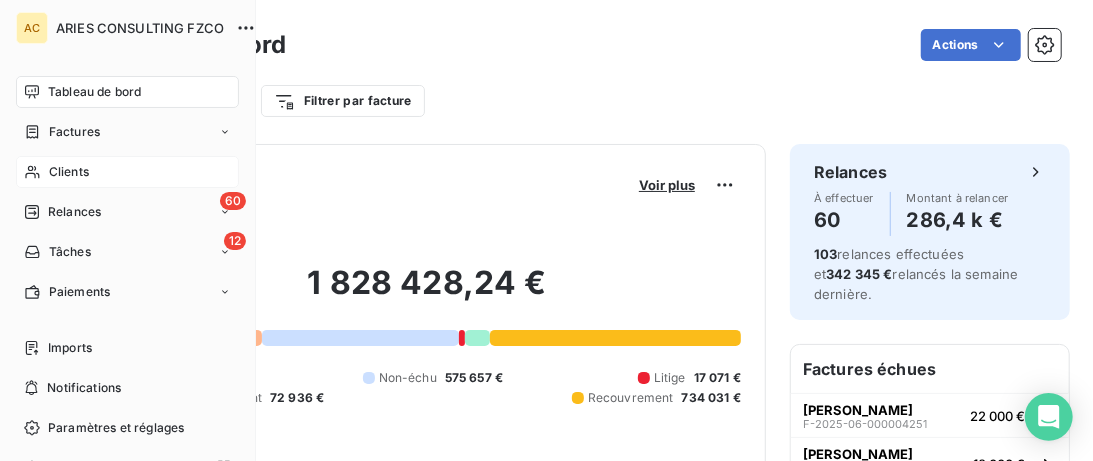 click 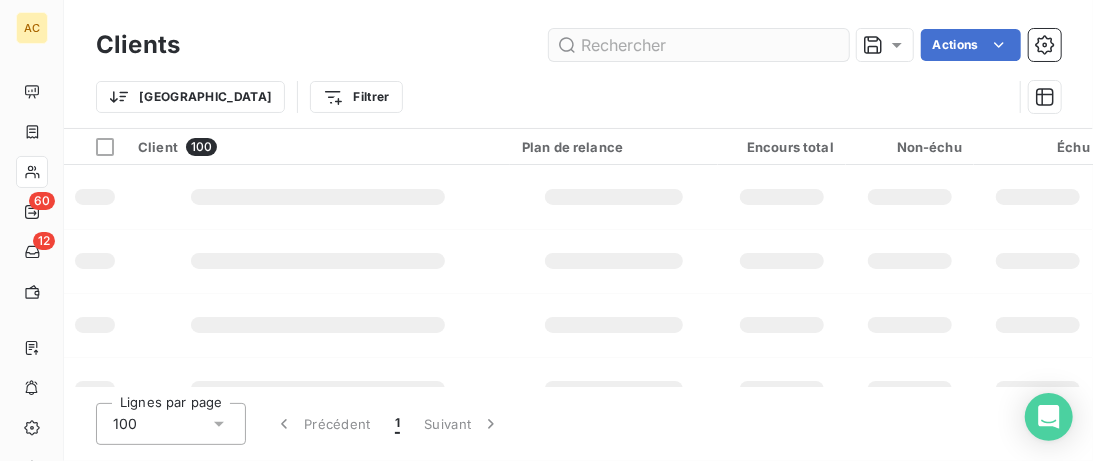 click at bounding box center (699, 45) 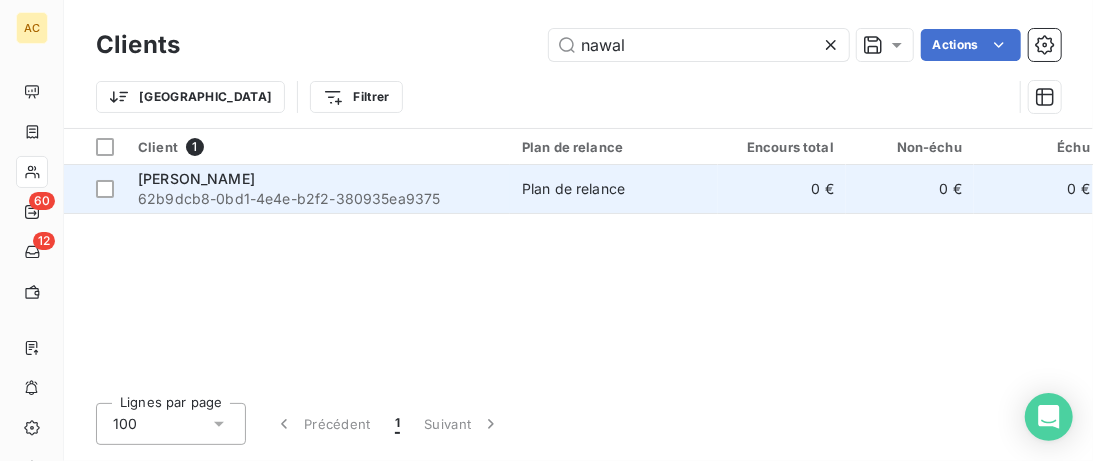 type on "nawal" 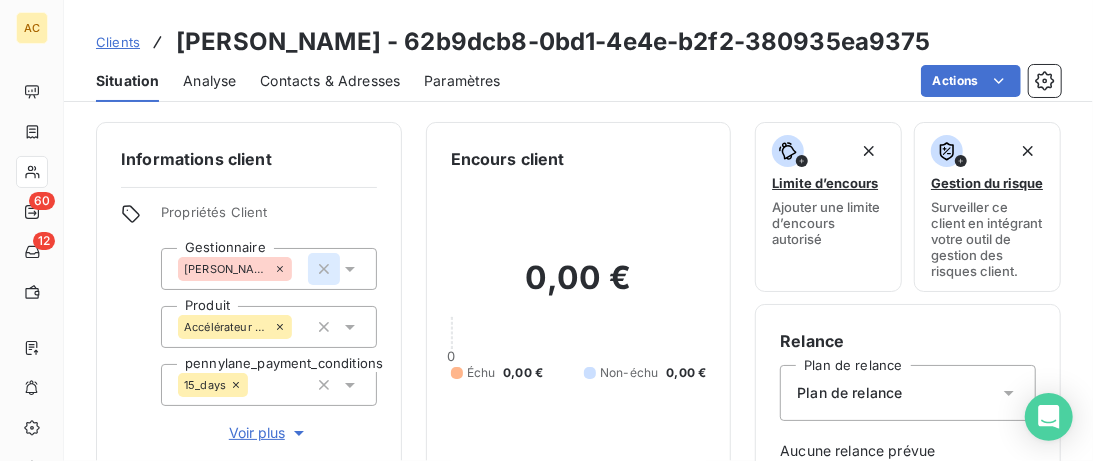 click 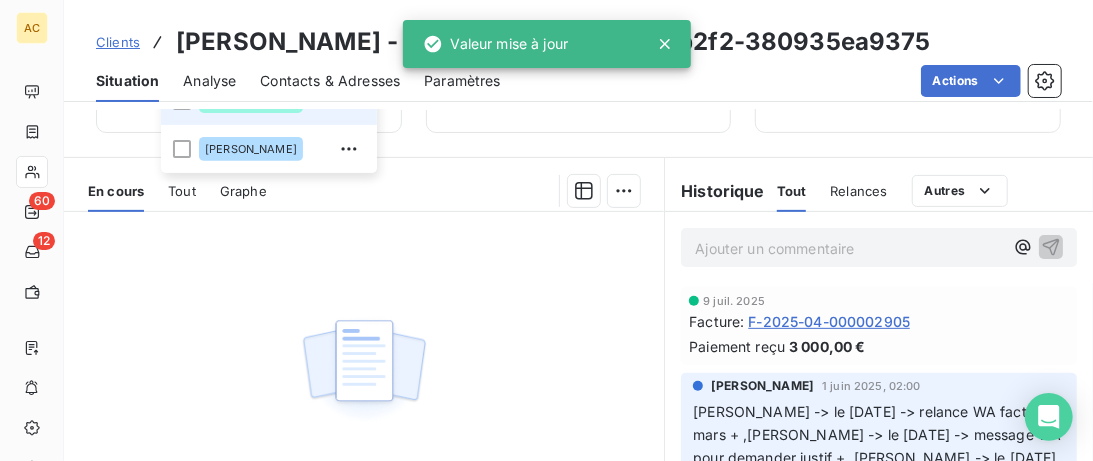 scroll, scrollTop: 308, scrollLeft: 0, axis: vertical 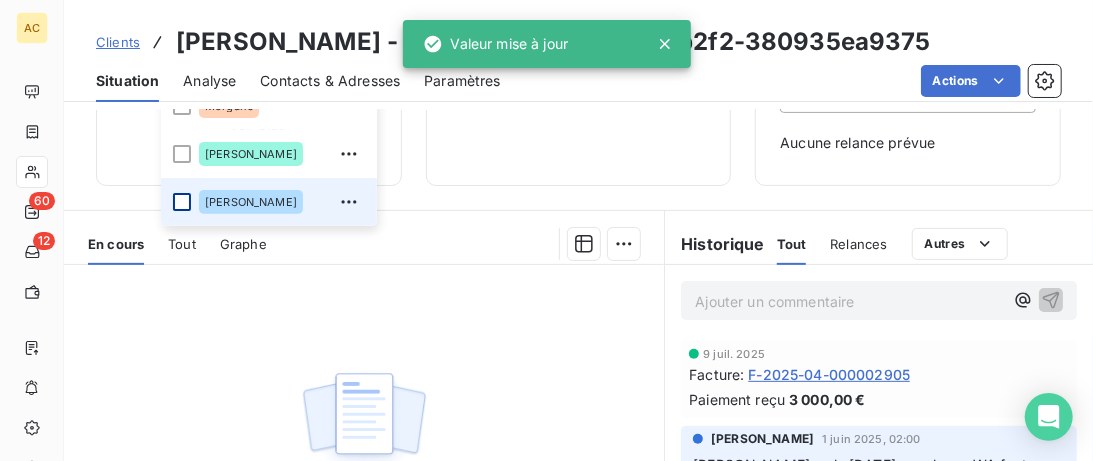 click at bounding box center (182, 202) 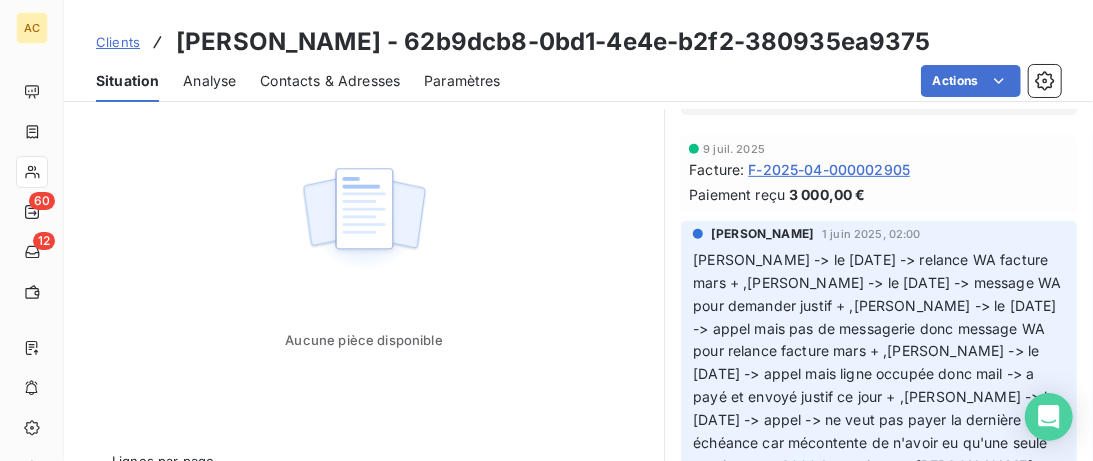 scroll, scrollTop: 556, scrollLeft: 0, axis: vertical 